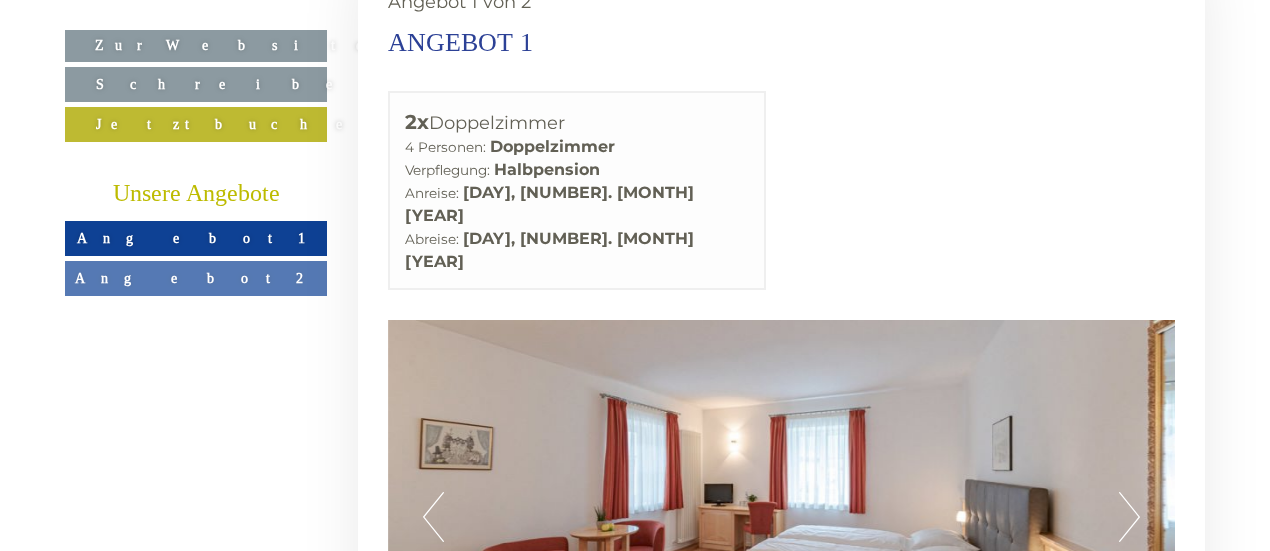 scroll, scrollTop: 3400, scrollLeft: 0, axis: vertical 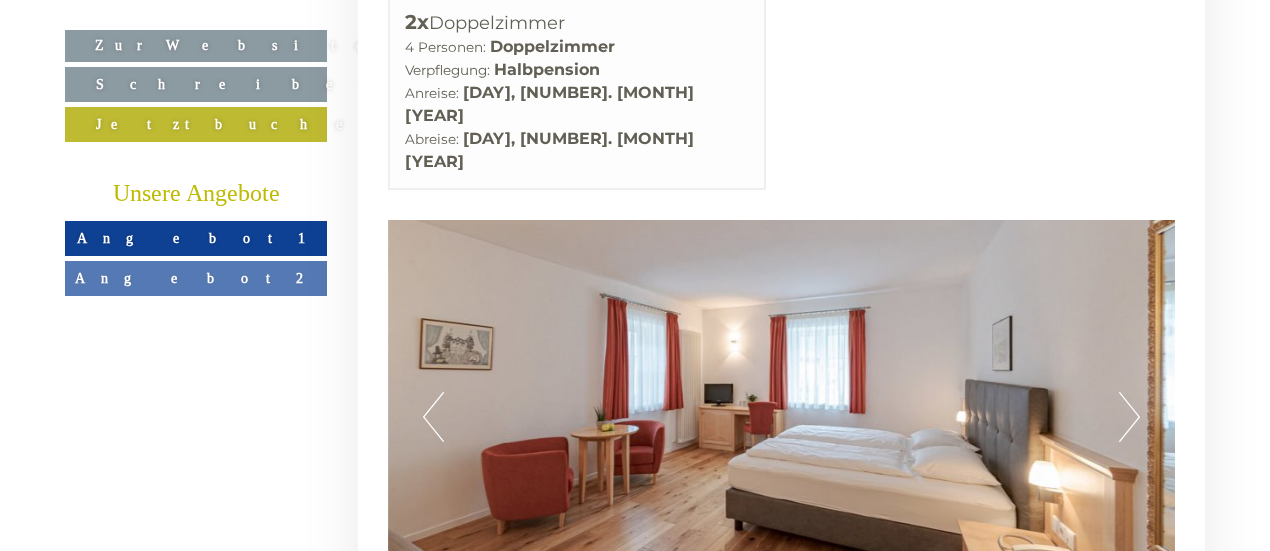 click on "Next" at bounding box center [1129, 417] 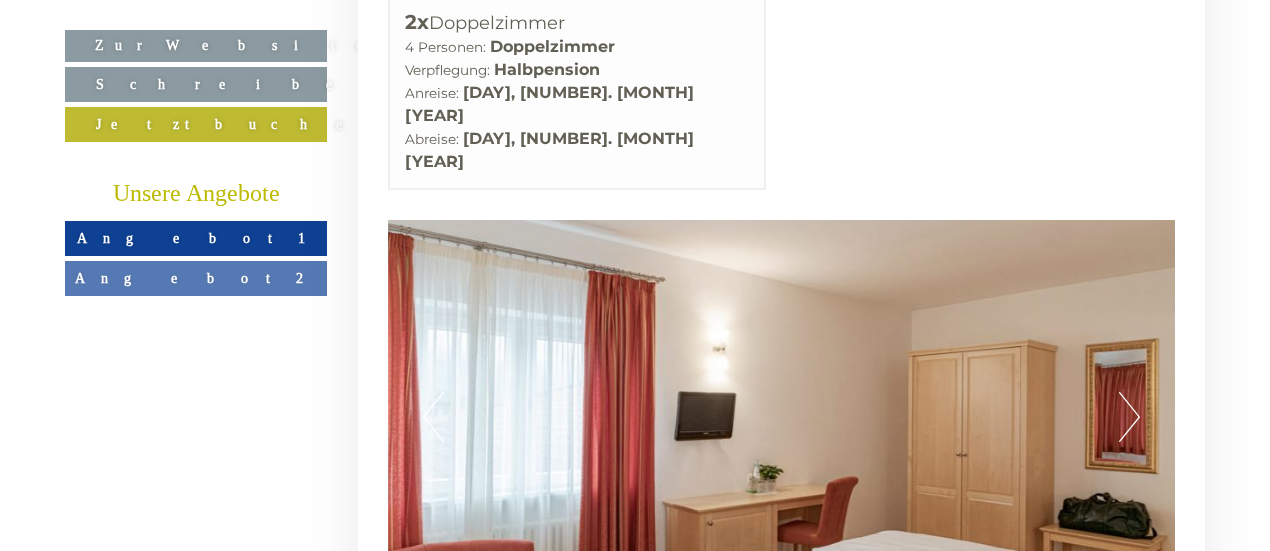 click on "Next" at bounding box center (1129, 417) 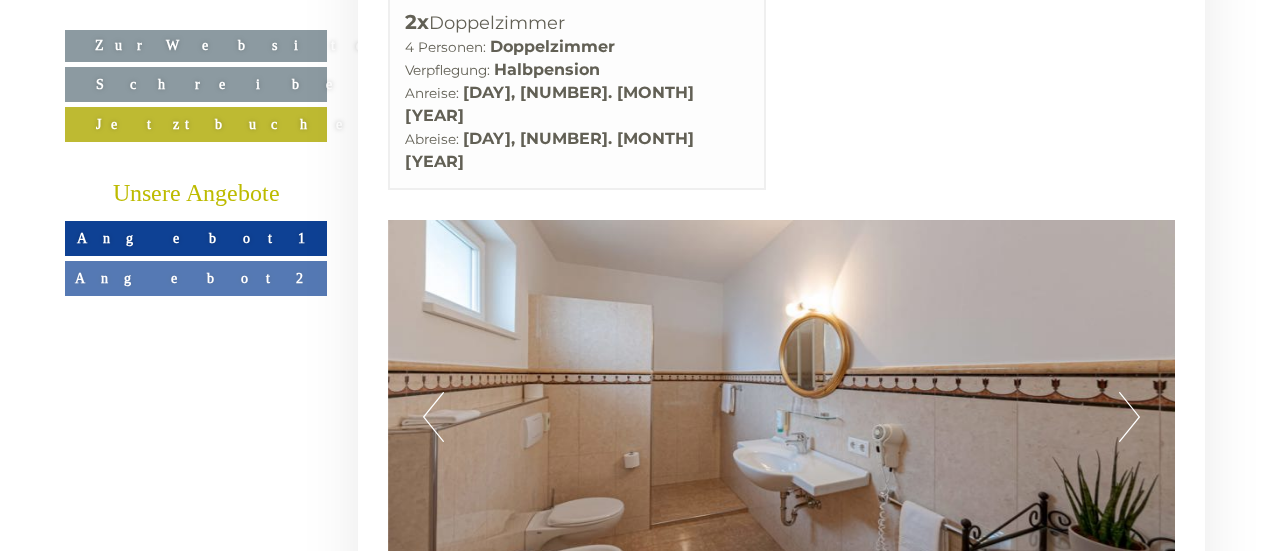 click on "Next" at bounding box center [1129, 417] 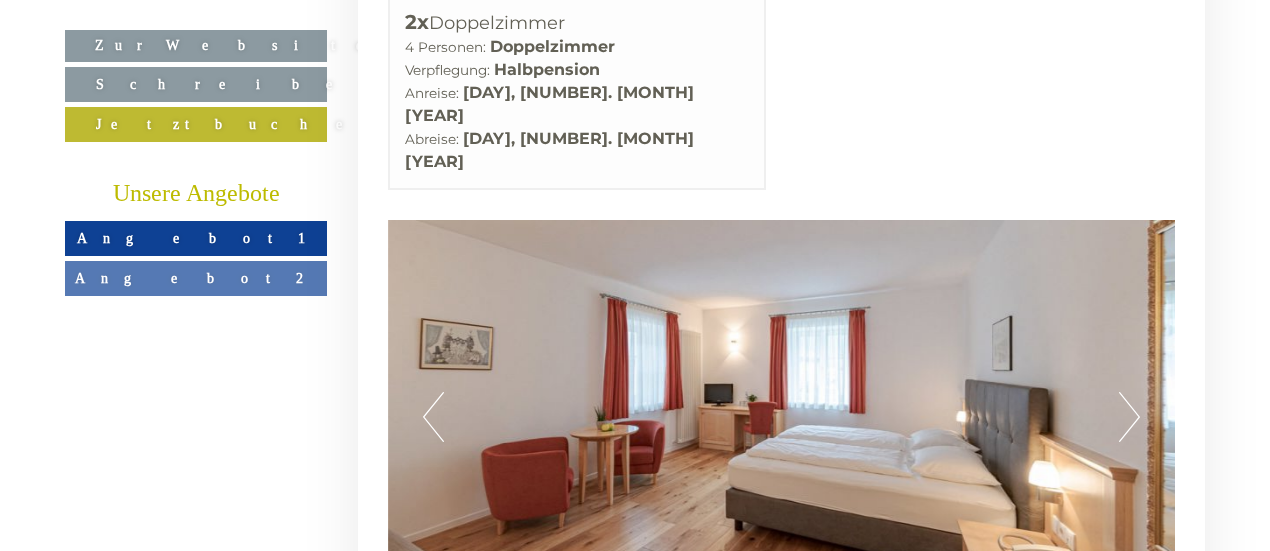click on "Next" at bounding box center (1129, 417) 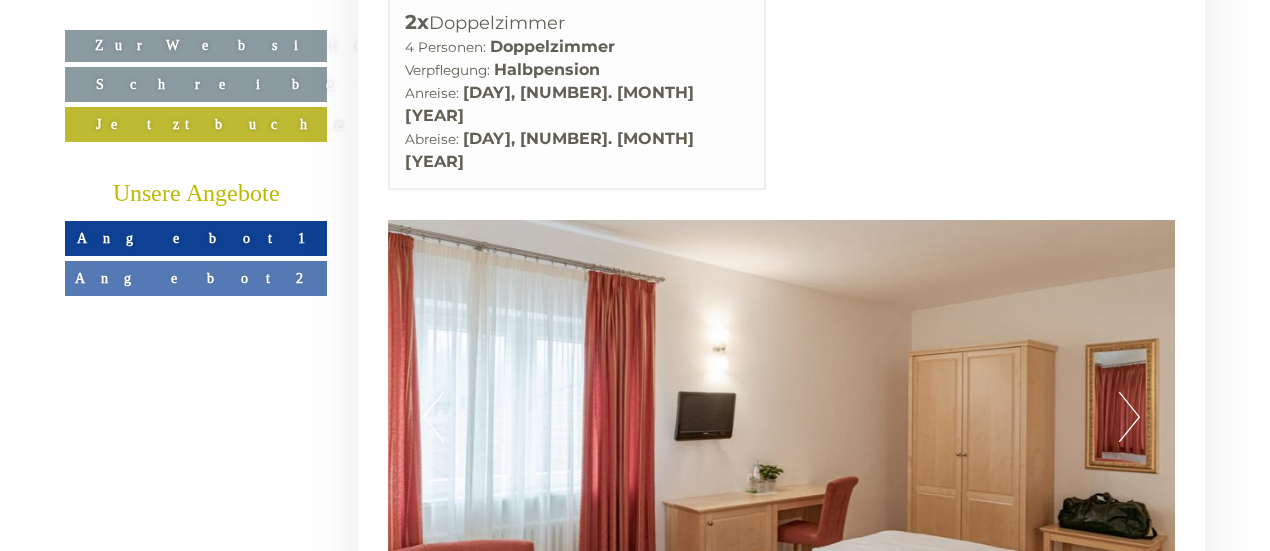 click on "Next" at bounding box center [1129, 417] 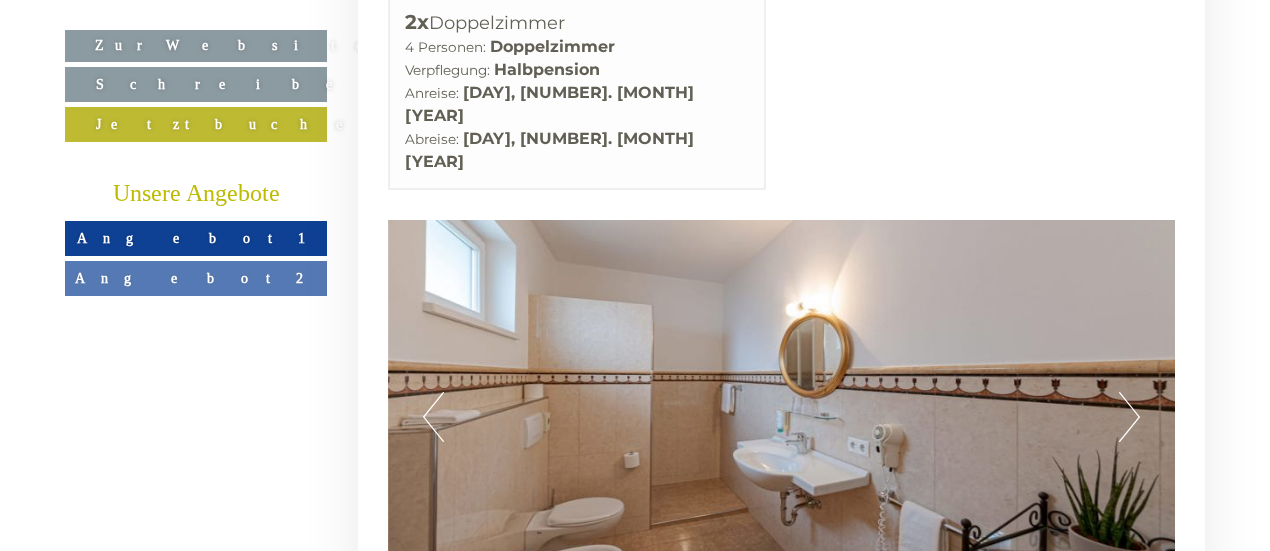 click on "Next" at bounding box center [1129, 417] 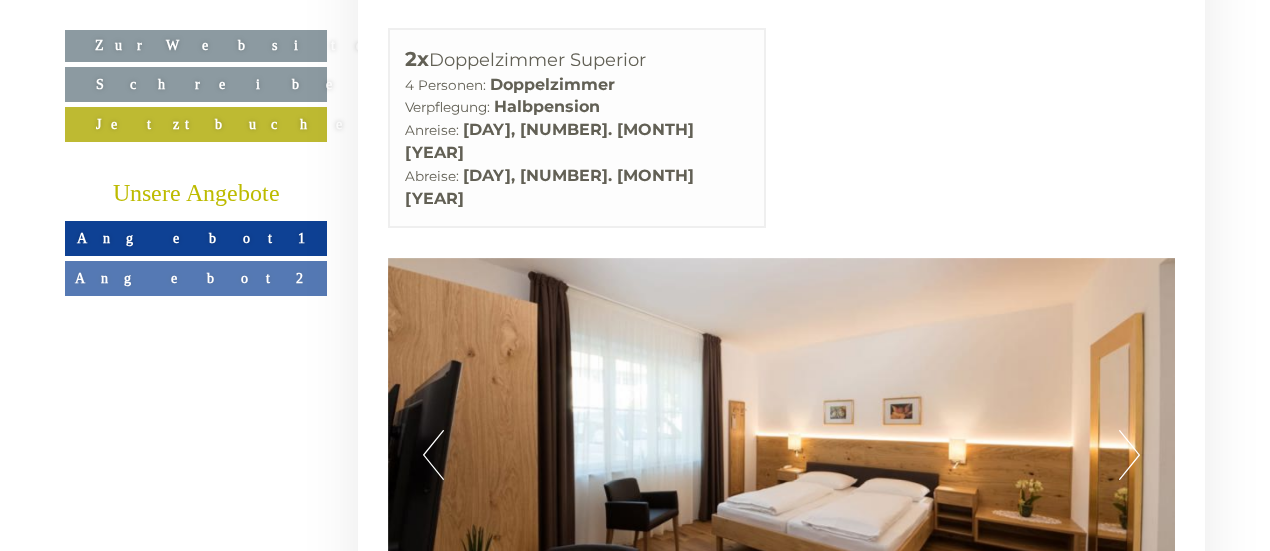 scroll, scrollTop: 4700, scrollLeft: 0, axis: vertical 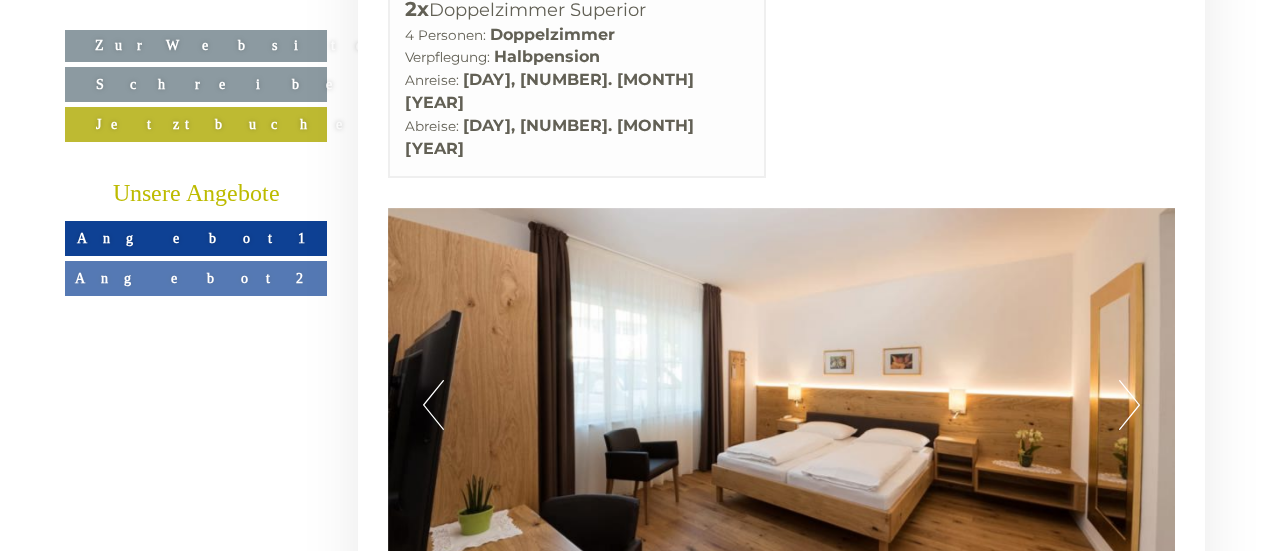 click on "Next" at bounding box center (1129, 405) 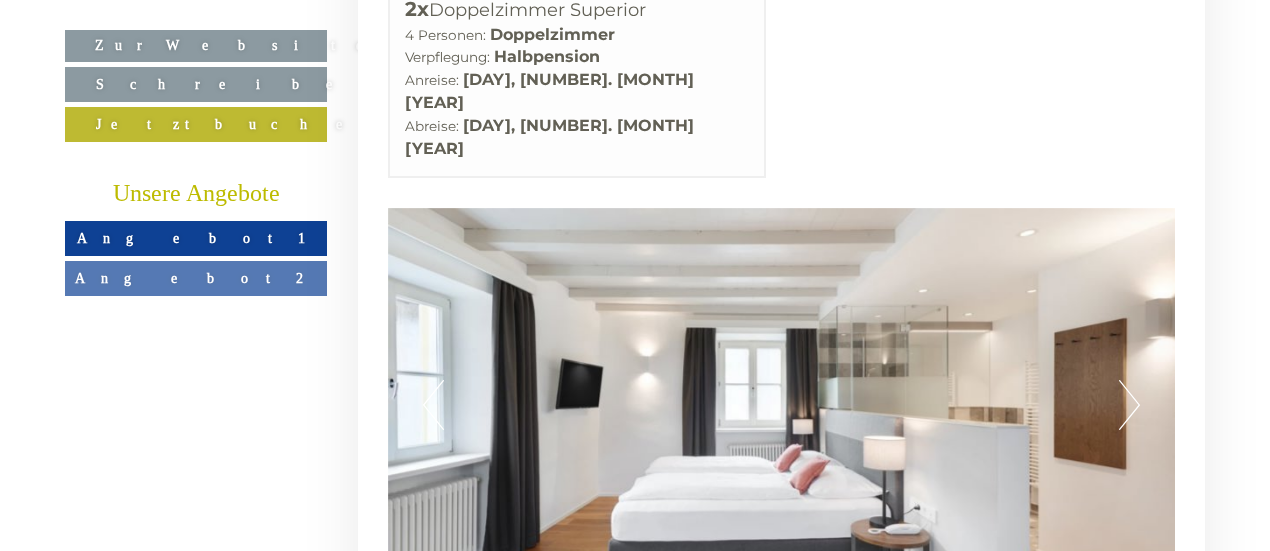 click on "Next" at bounding box center (1129, 405) 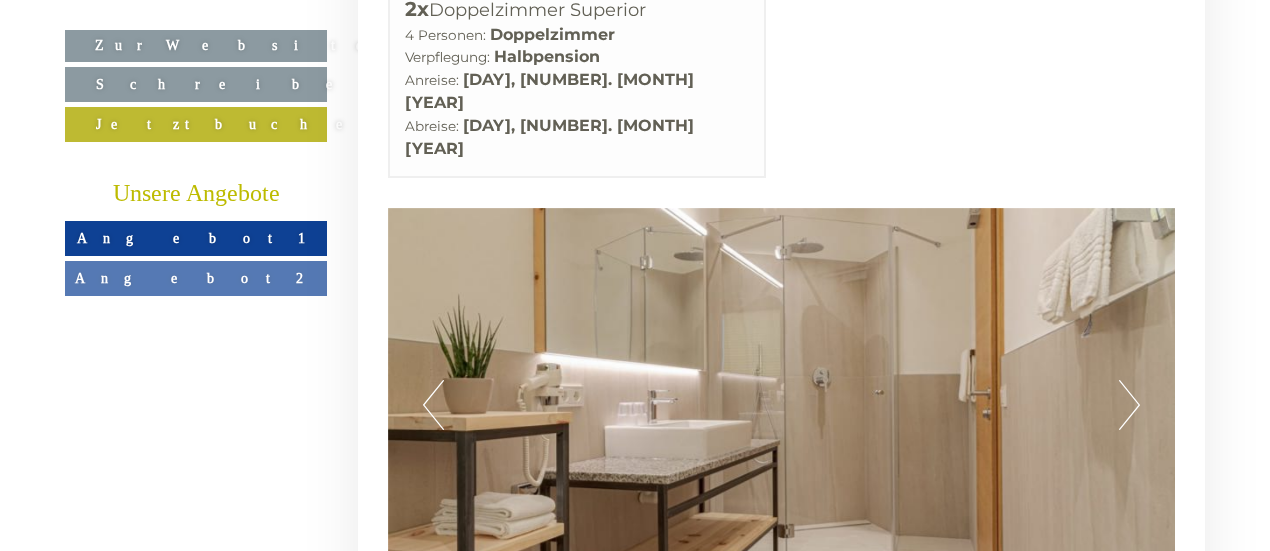 click on "Next" at bounding box center (1129, 405) 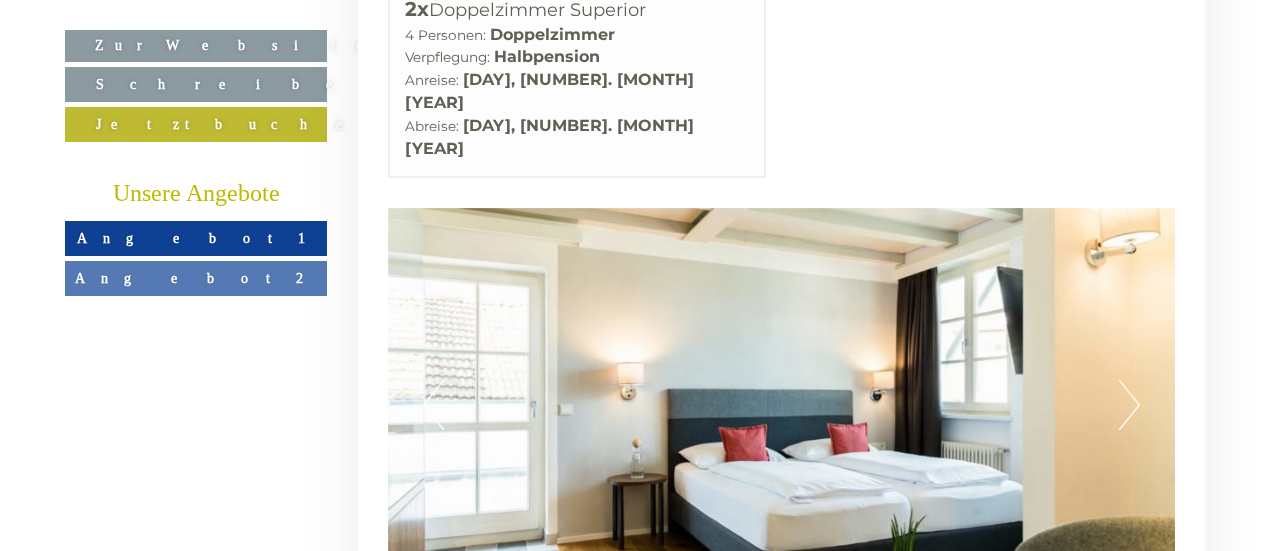 click on "Next" at bounding box center (1129, 405) 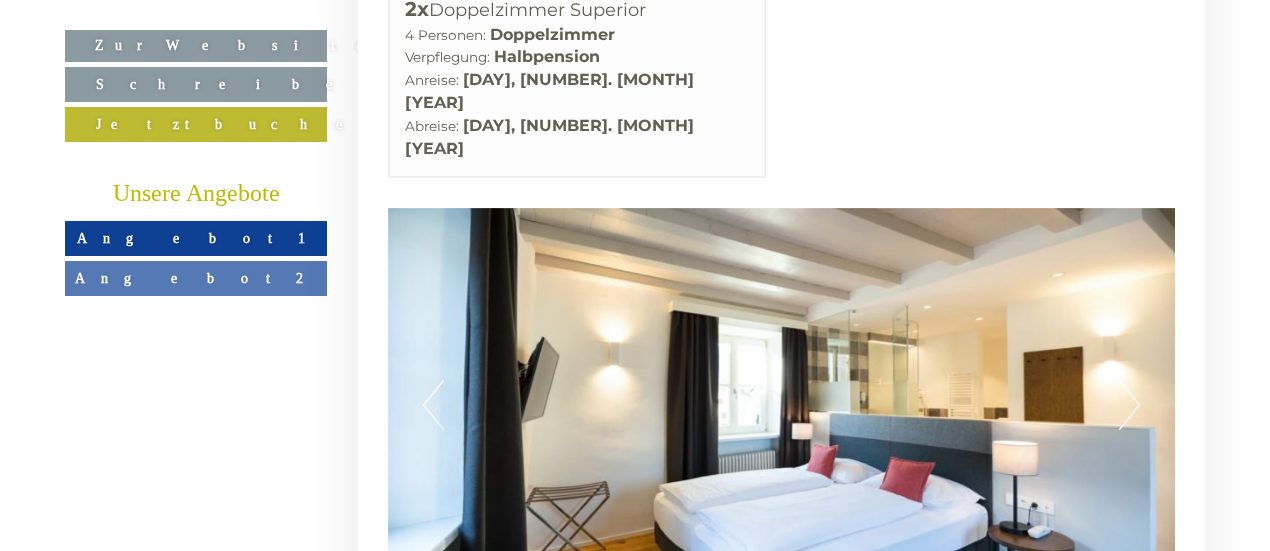 click on "Next" at bounding box center [1129, 405] 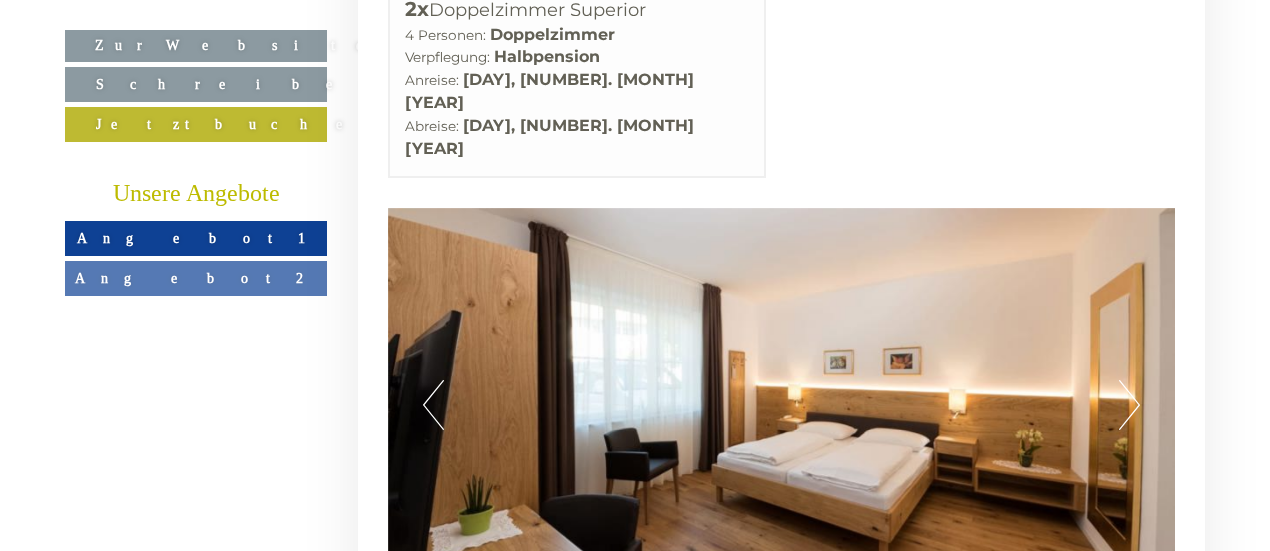 click on "Next" at bounding box center [1129, 405] 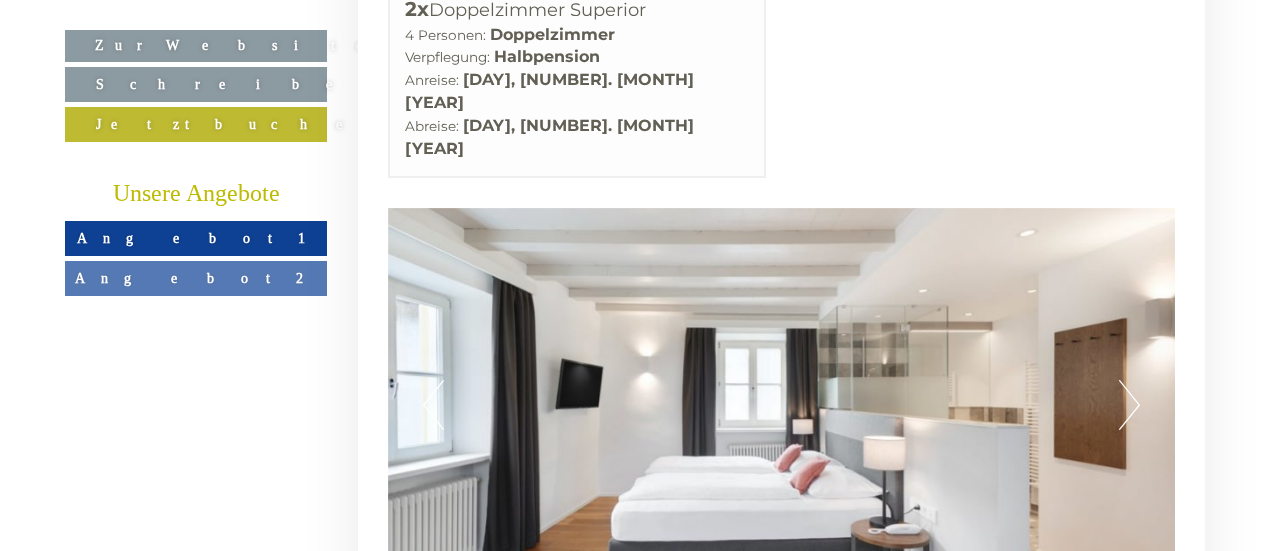 click on "Next" at bounding box center (1129, 405) 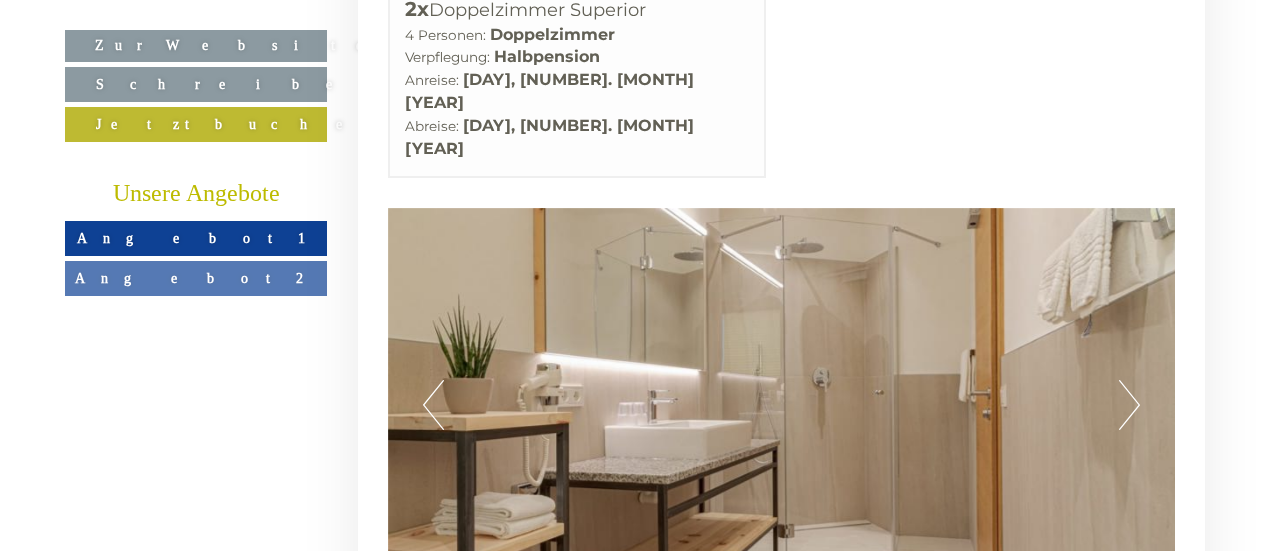 click on "Next" at bounding box center [1129, 405] 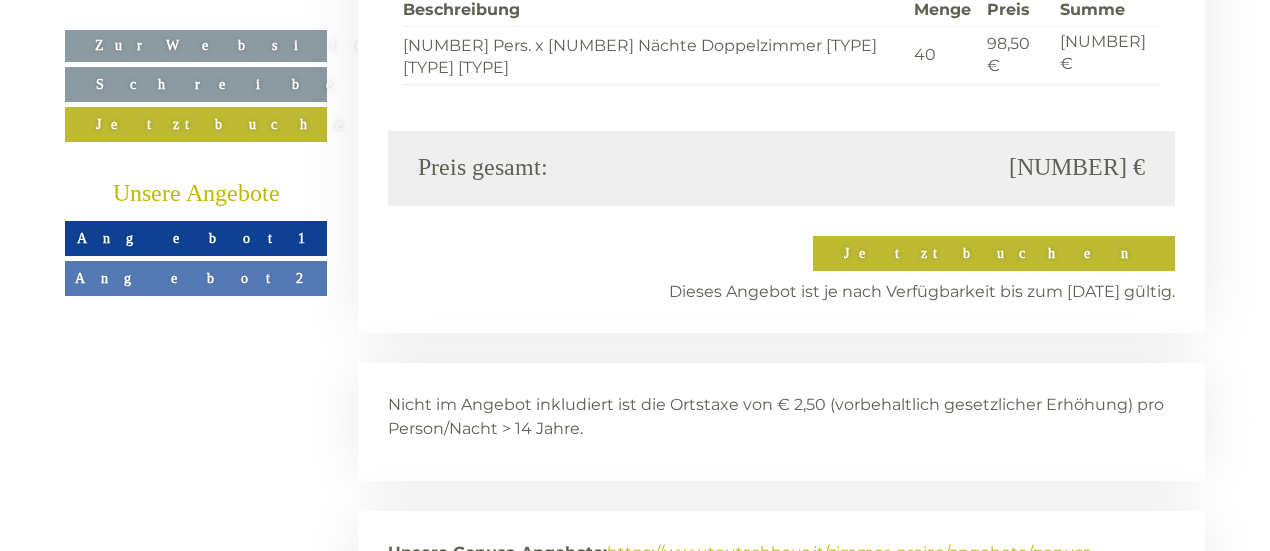 scroll, scrollTop: 5600, scrollLeft: 0, axis: vertical 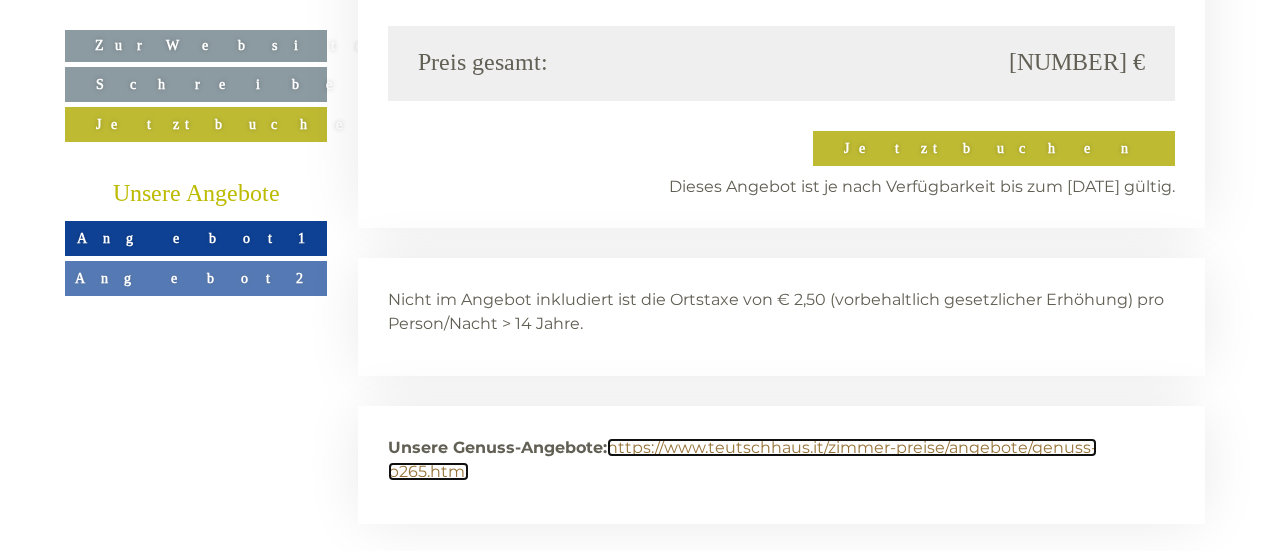 click on "https://www.teutschhaus.it/zimmer-preise/angebote/genuss-p265.html" at bounding box center [742, 459] 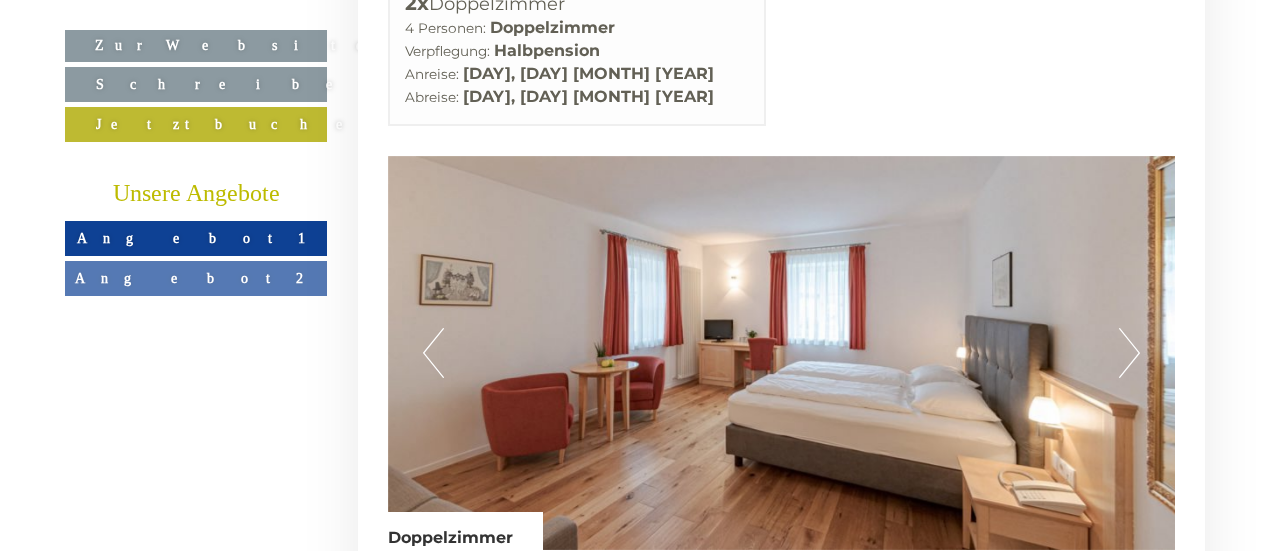 scroll, scrollTop: 3500, scrollLeft: 0, axis: vertical 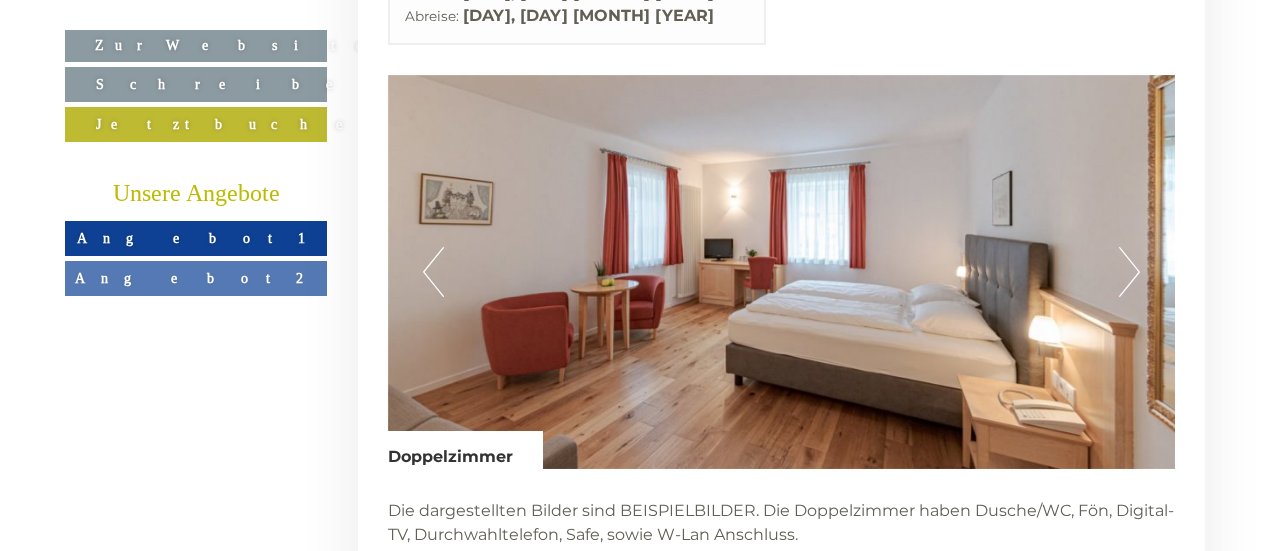 click on "Next" at bounding box center (1129, 272) 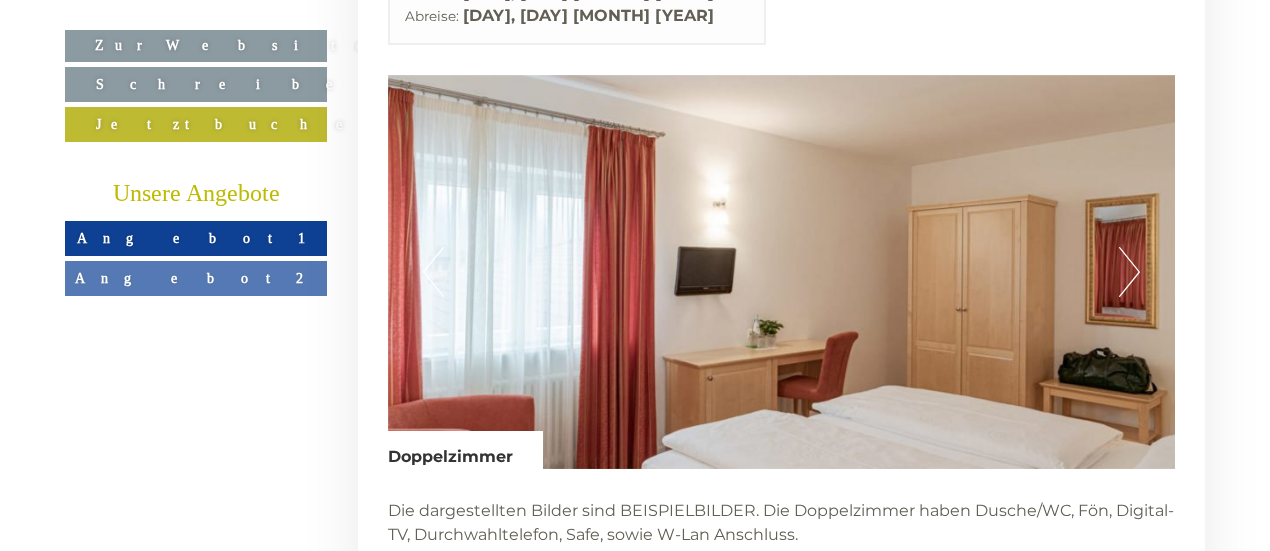 click on "Next" at bounding box center [1129, 272] 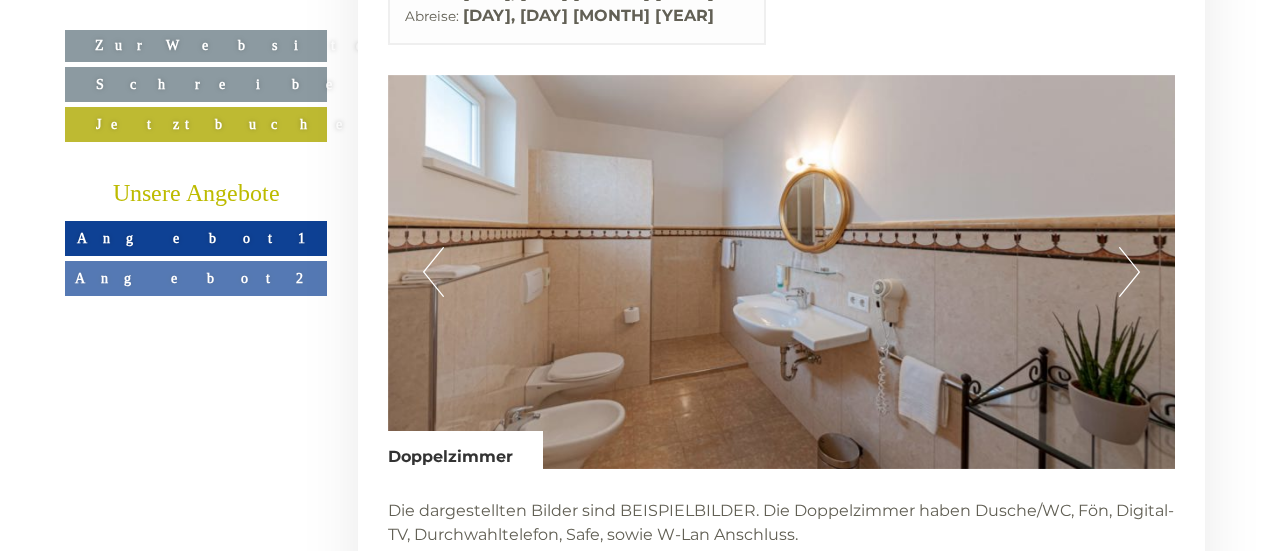 click on "Next" at bounding box center (1129, 272) 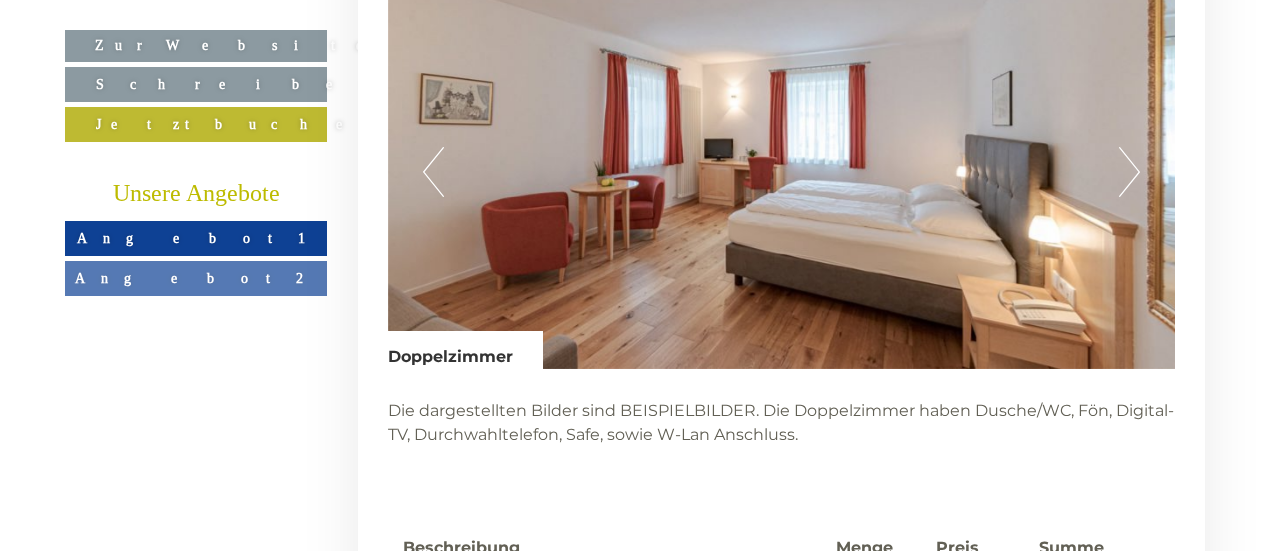 scroll, scrollTop: 3500, scrollLeft: 0, axis: vertical 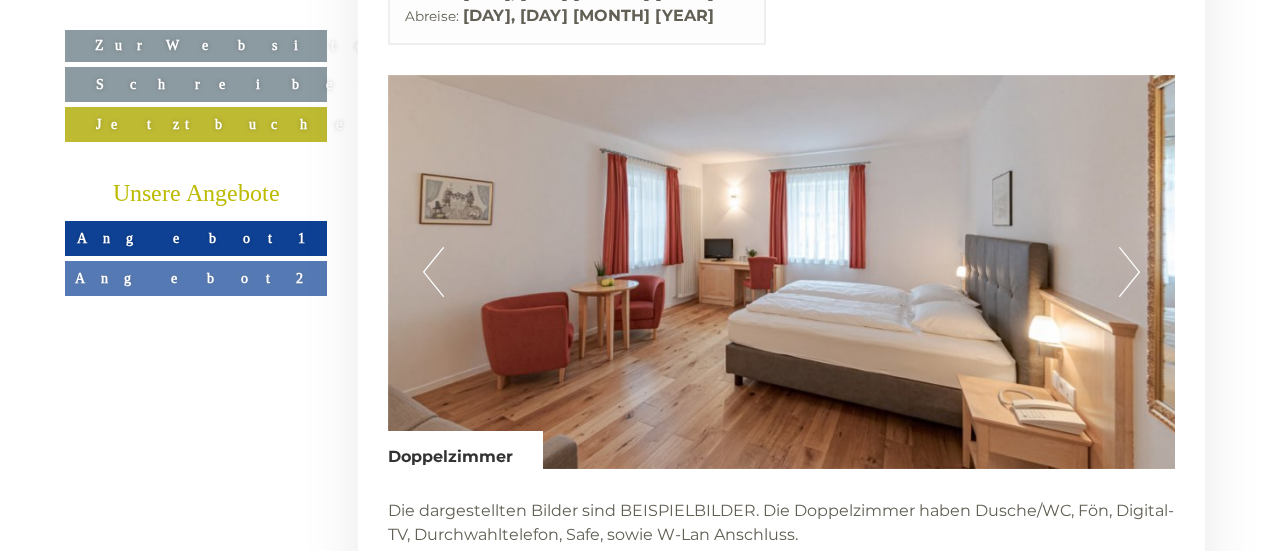 click on "Previous" at bounding box center [433, 272] 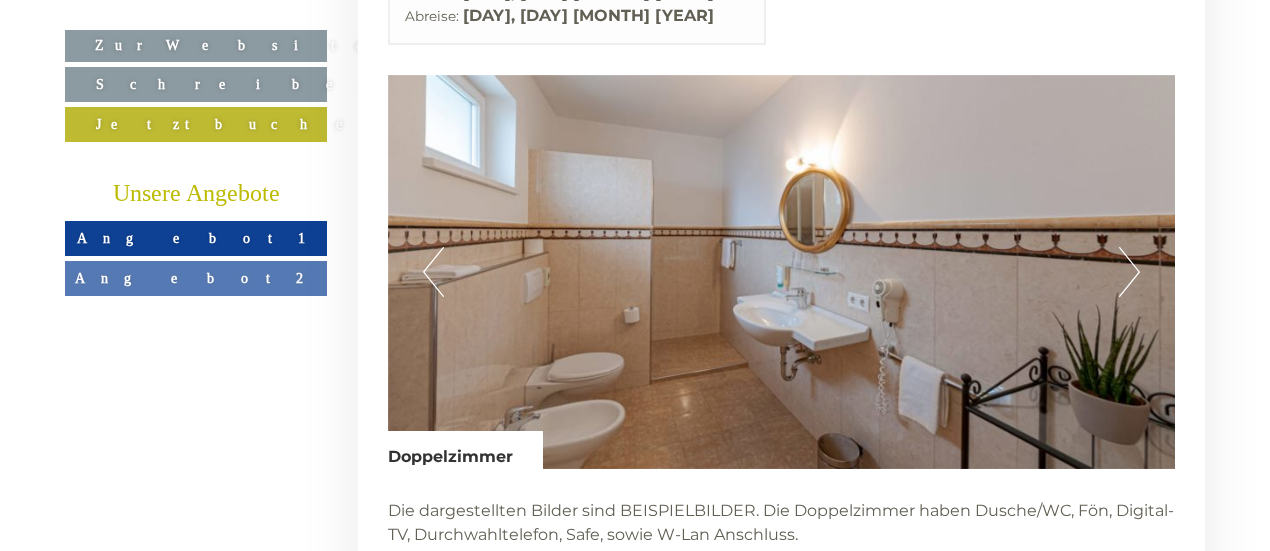 click on "Previous" at bounding box center (433, 272) 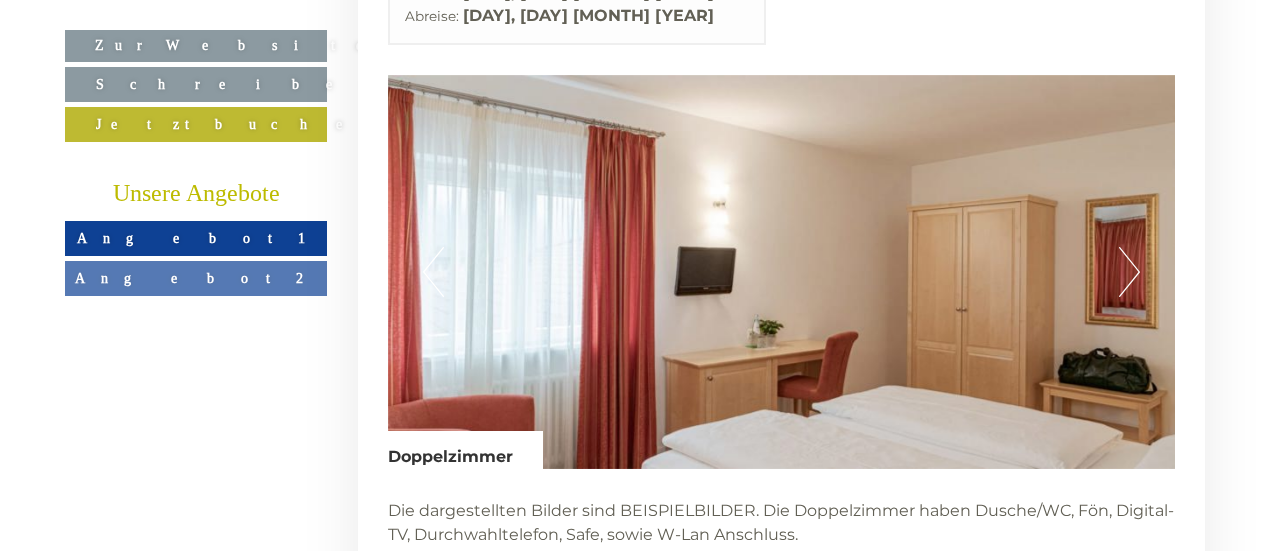 click on "Previous" at bounding box center (433, 272) 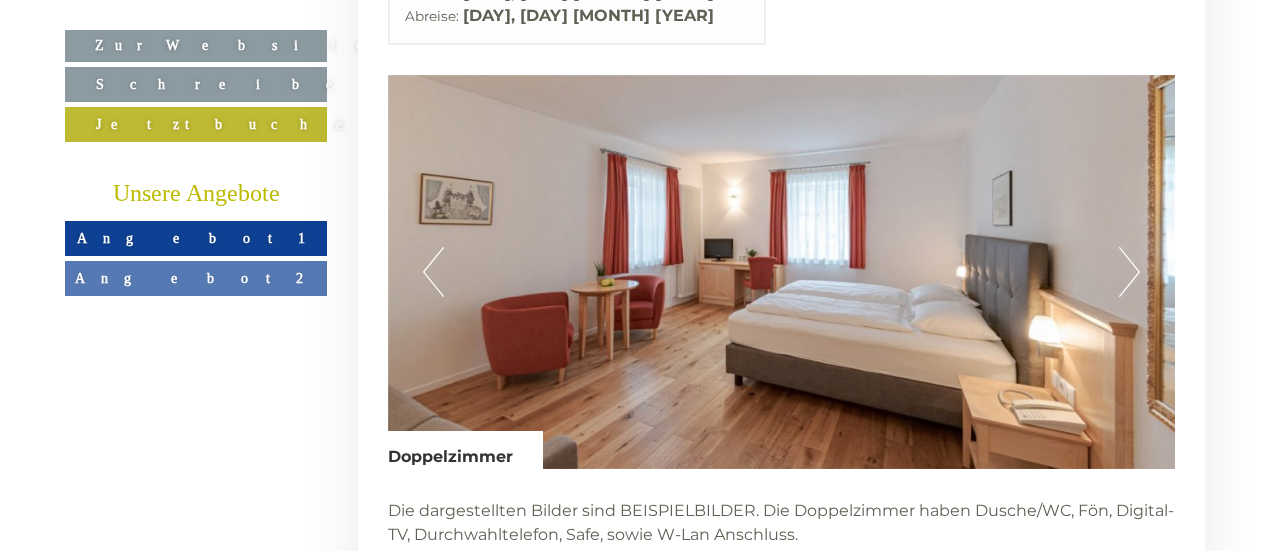 click on "Previous" at bounding box center [433, 272] 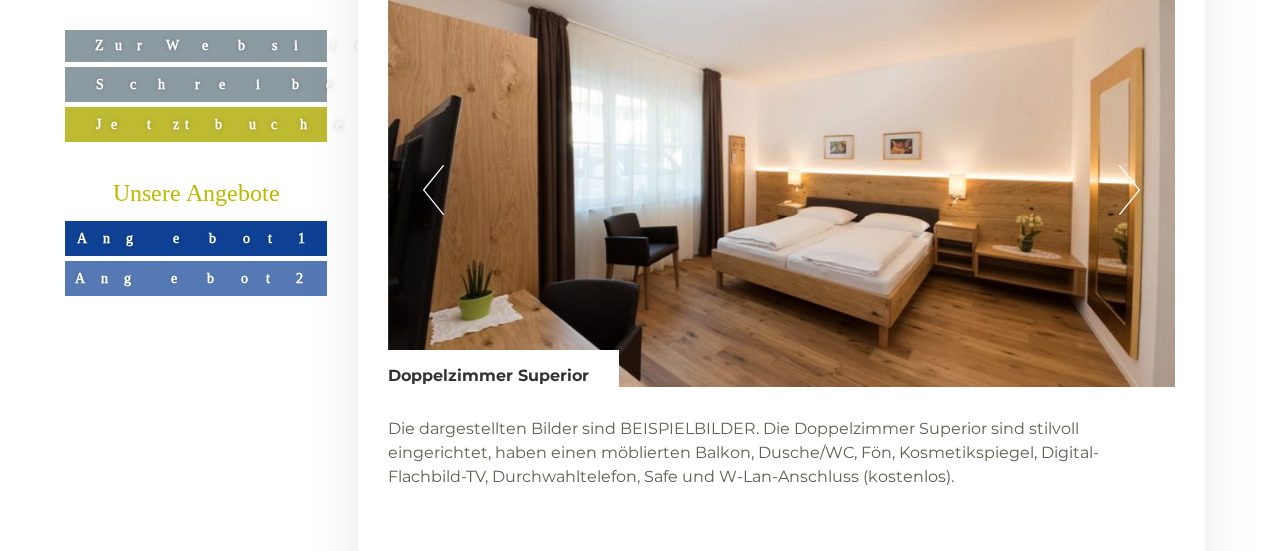 scroll, scrollTop: 4700, scrollLeft: 0, axis: vertical 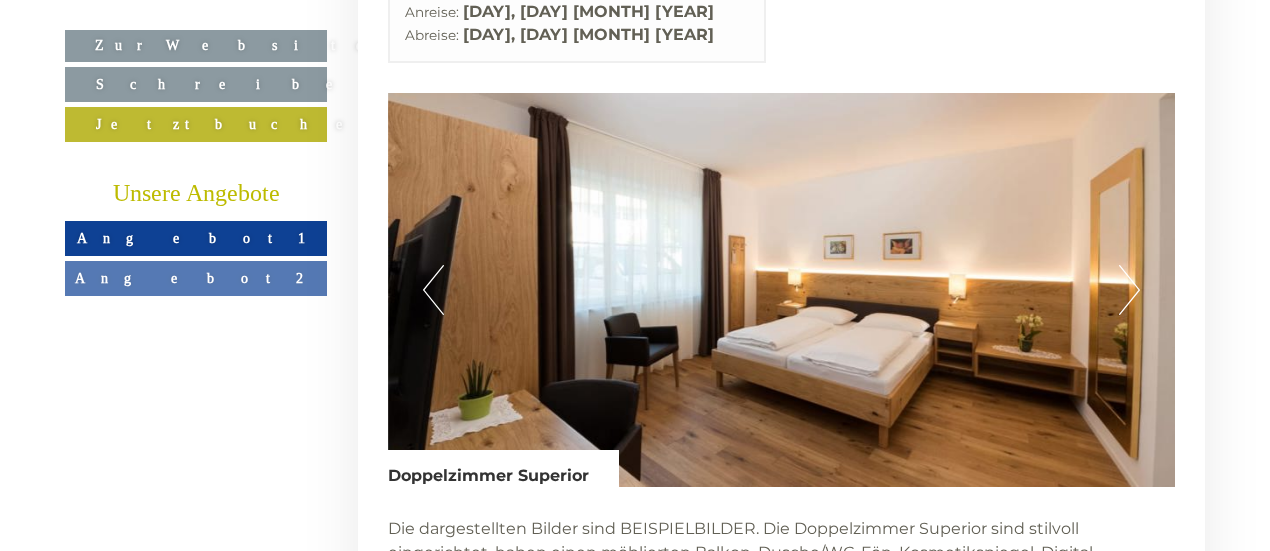 click on "Next" at bounding box center [1129, 290] 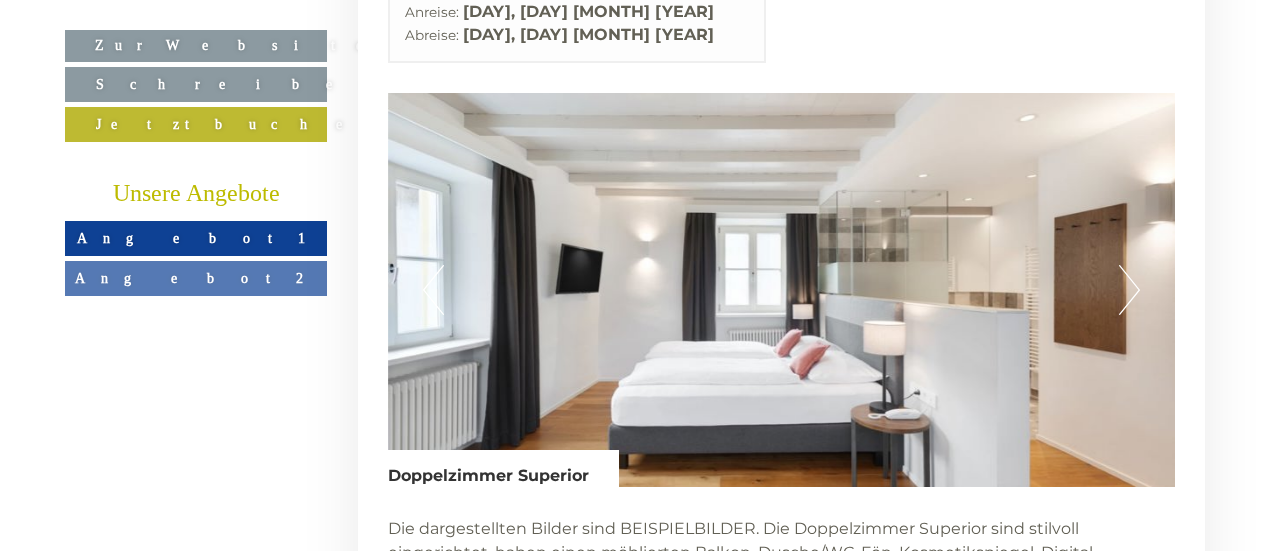 click on "Next" at bounding box center (1129, 290) 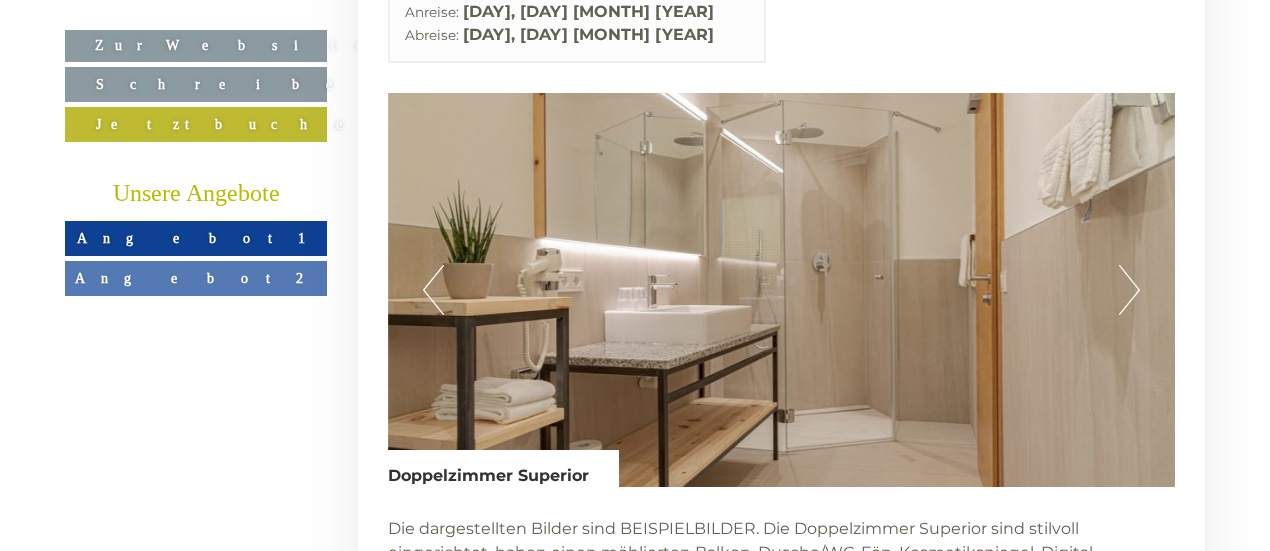 click on "Next" at bounding box center (1129, 290) 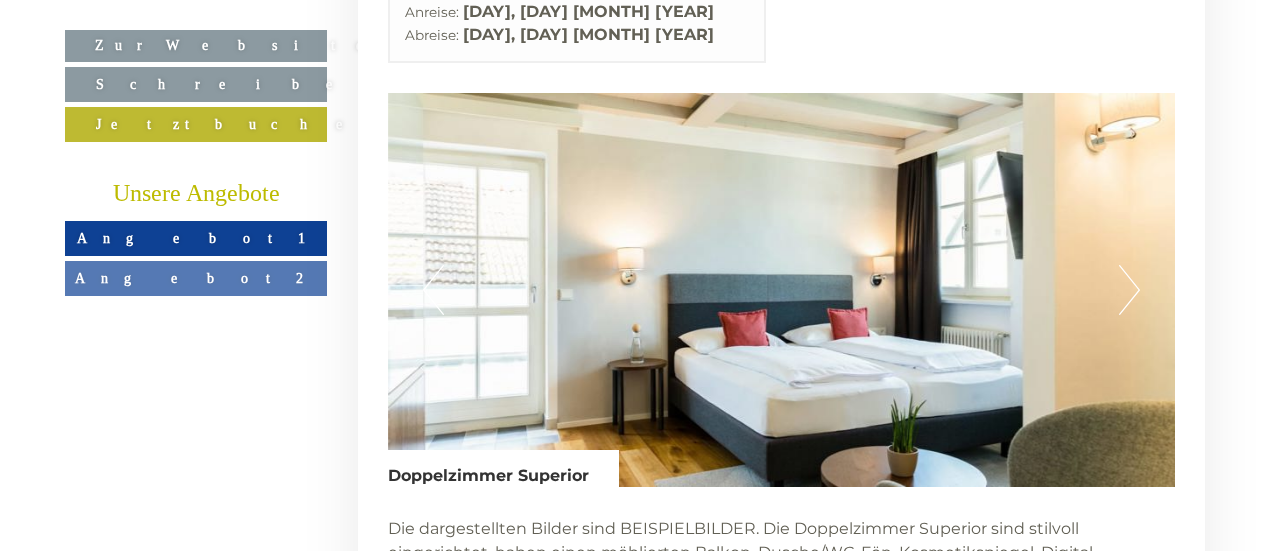 click on "Next" at bounding box center [1129, 290] 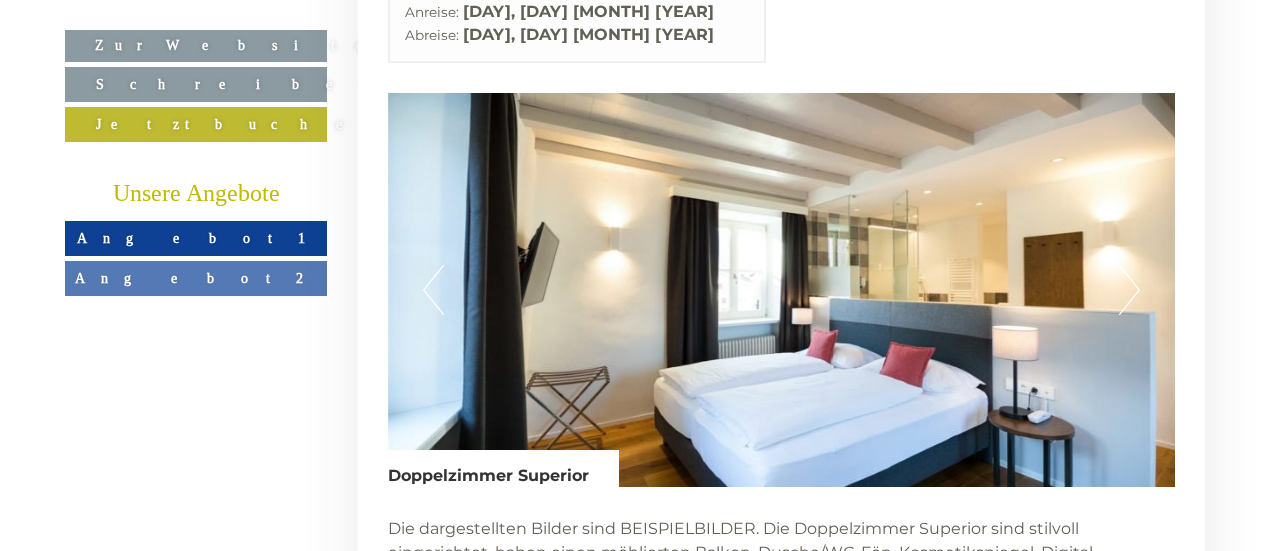 click on "Next" at bounding box center [1129, 290] 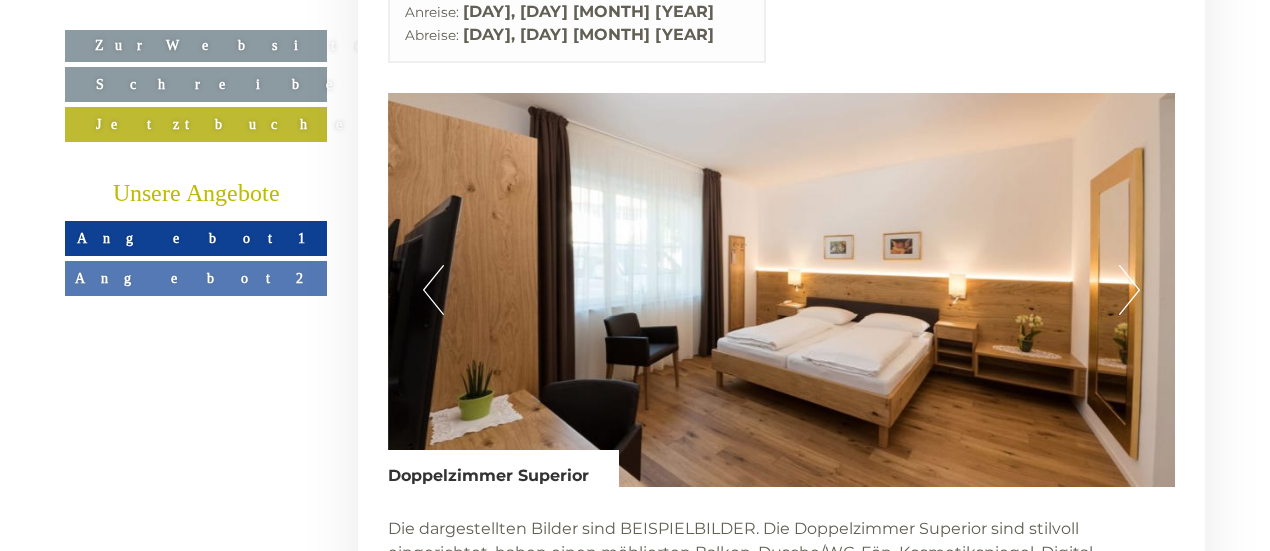 click on "Next" at bounding box center [1129, 290] 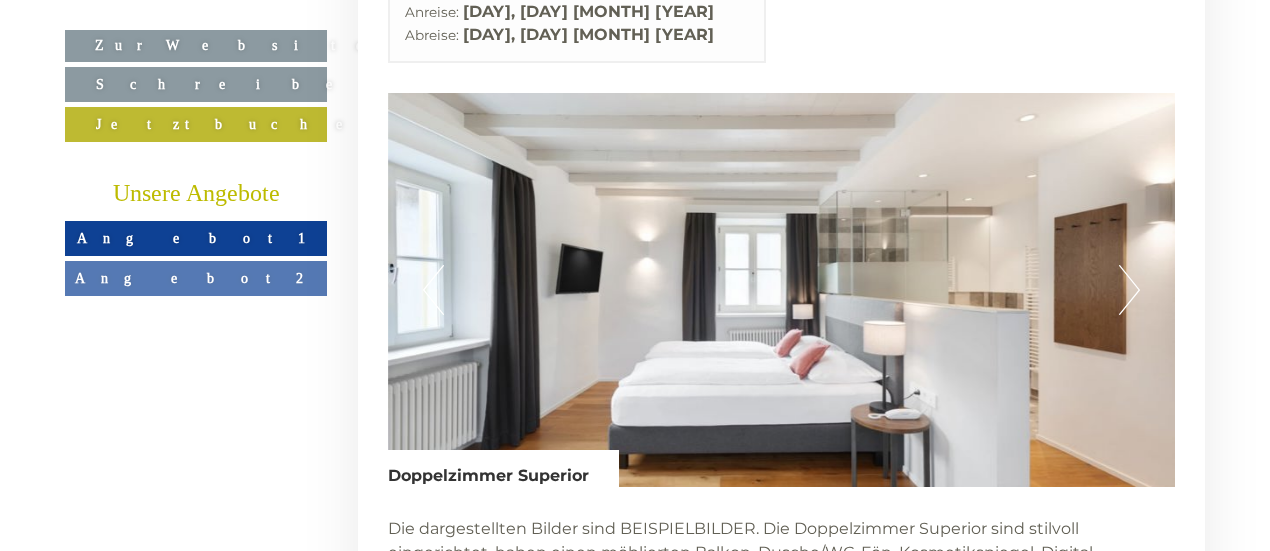 click on "Next" at bounding box center [1129, 290] 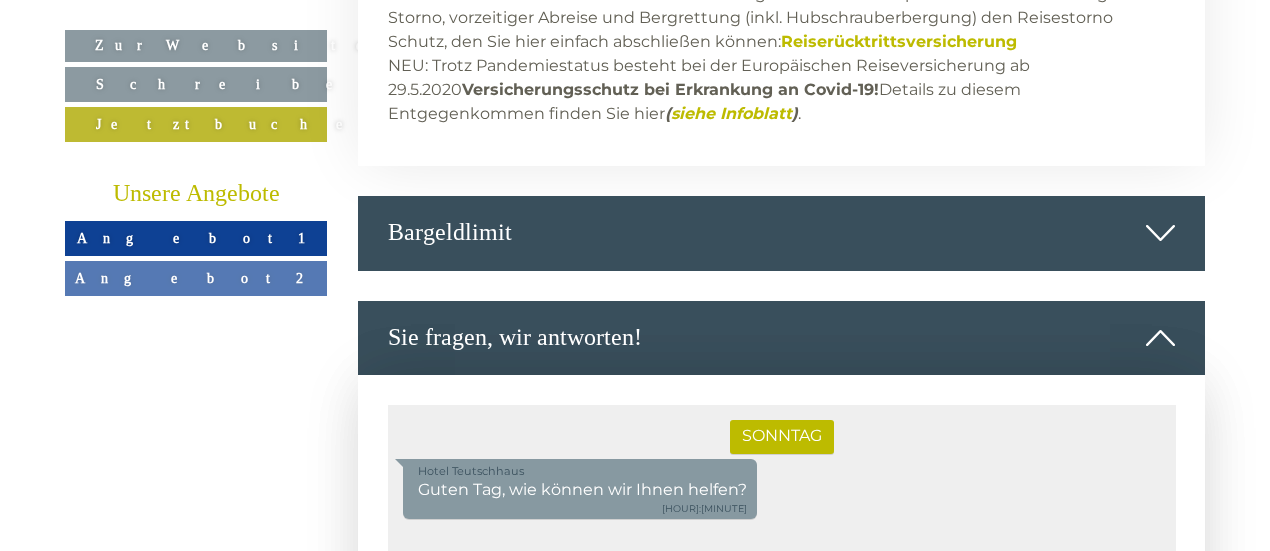 scroll, scrollTop: 8500, scrollLeft: 0, axis: vertical 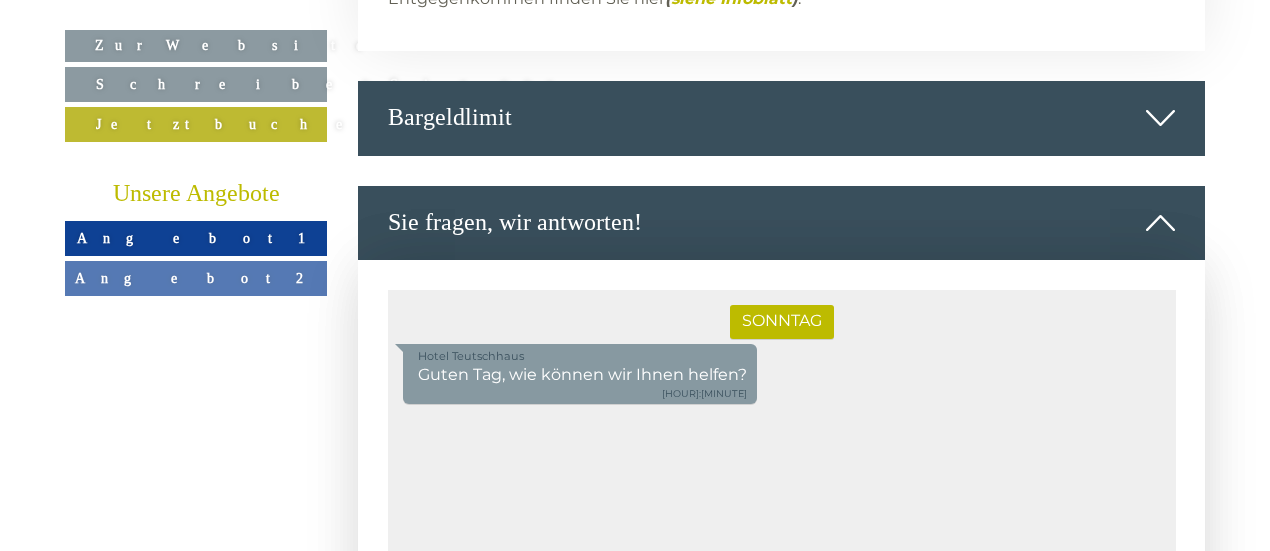 click at bounding box center [1160, 118] 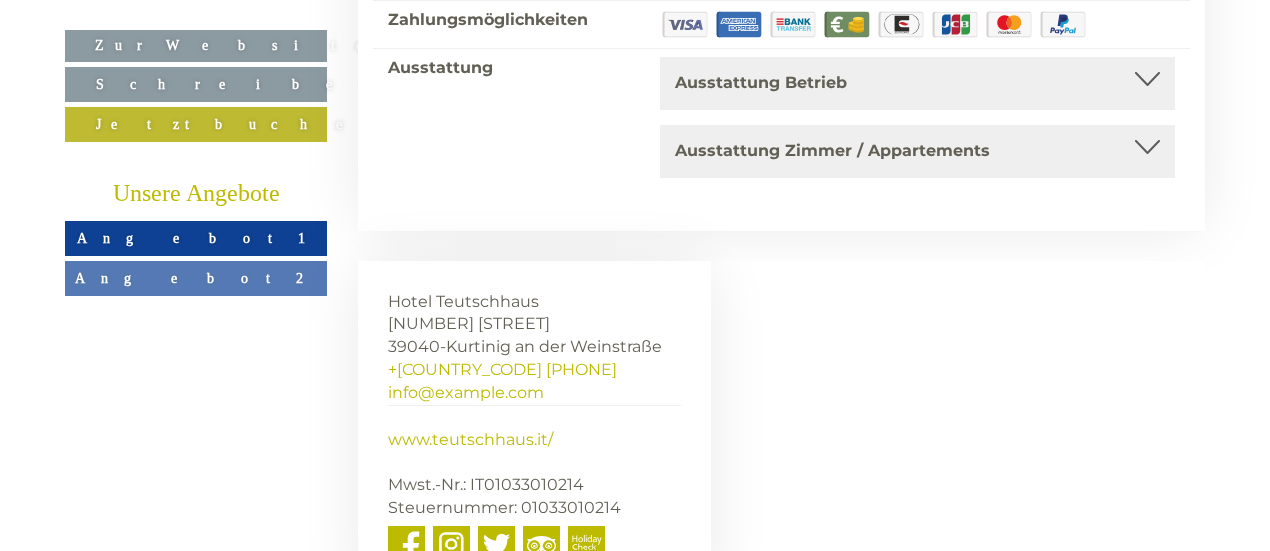 scroll, scrollTop: 10065, scrollLeft: 0, axis: vertical 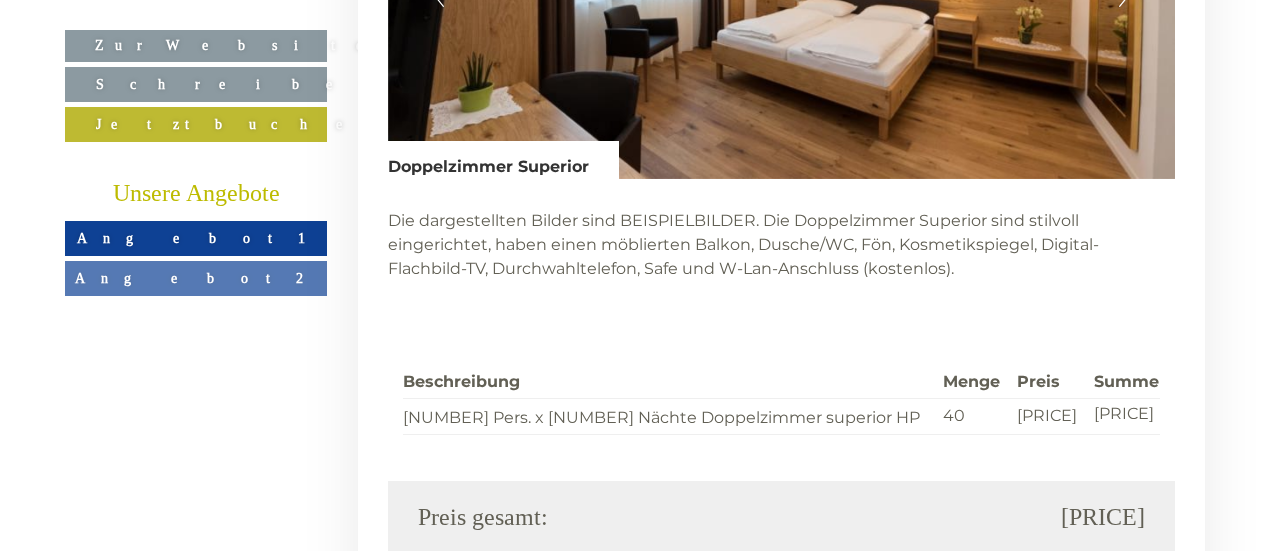 click on "Sehr geehrter Herr Neher,
Gerne machen wir Ihnen ganz unverbindlich dieses Angebot welches wir für Sie für  sieben Tage  freihalten:
Zur Website
Schreiben Sie uns
Jetzt buchen
Unsere Angebote
Angebot 1
Angebot 2" at bounding box center (635, 524) 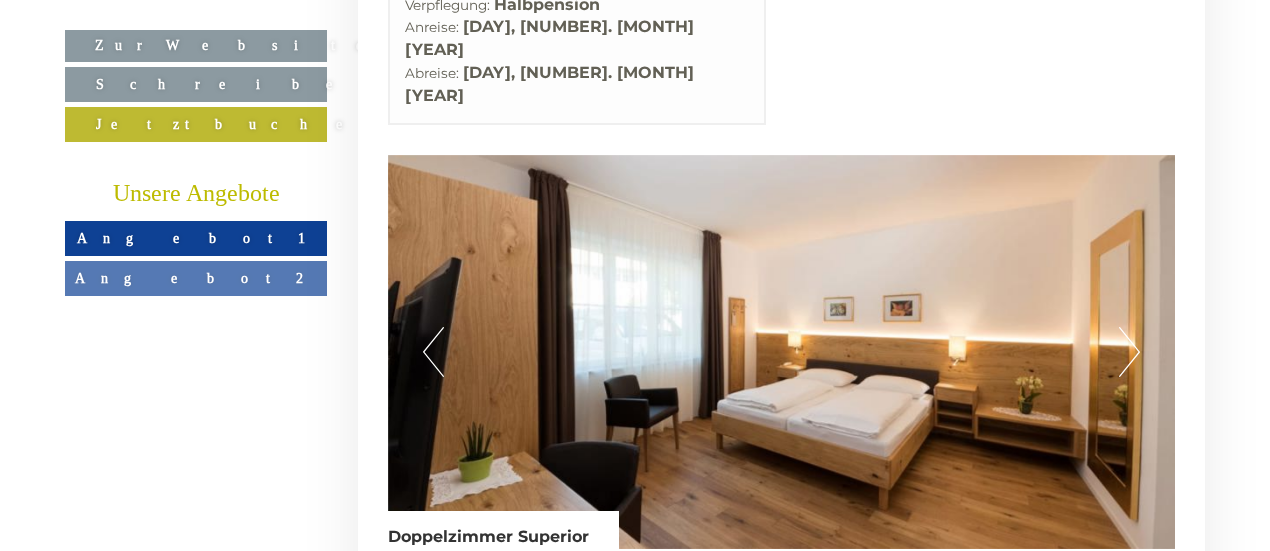 scroll, scrollTop: 4700, scrollLeft: 0, axis: vertical 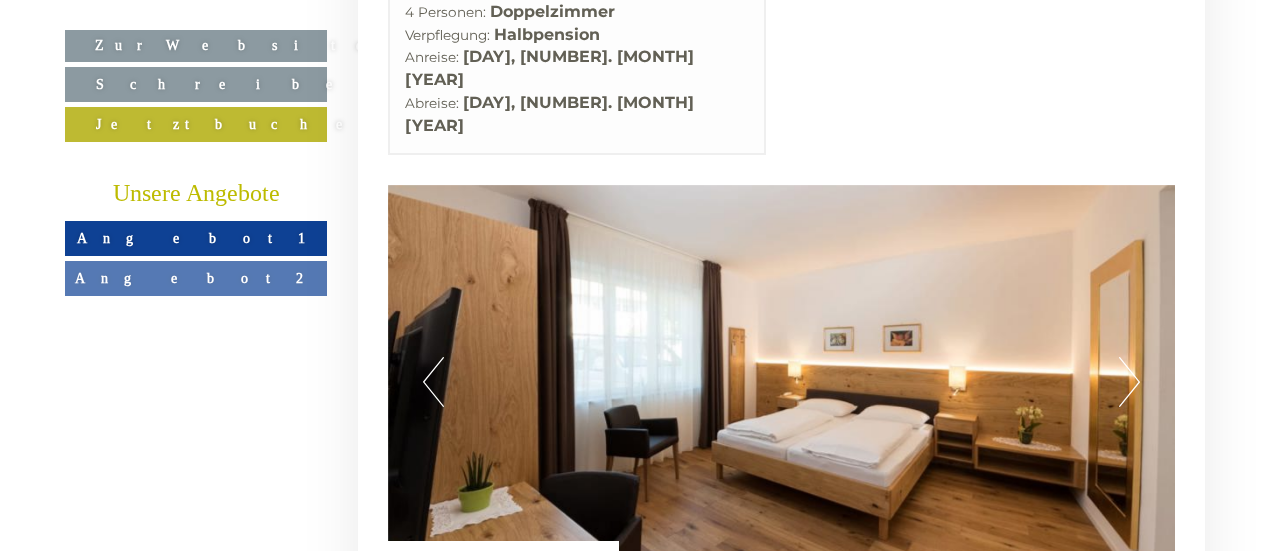 click on "Next" at bounding box center [1129, 382] 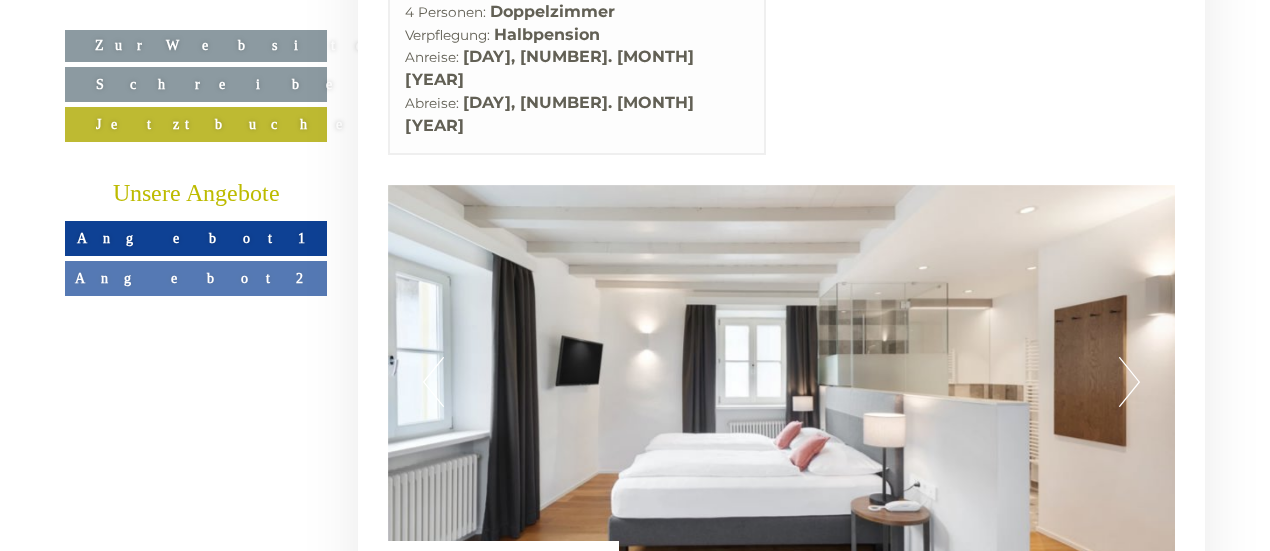 click on "Next" at bounding box center (1129, 382) 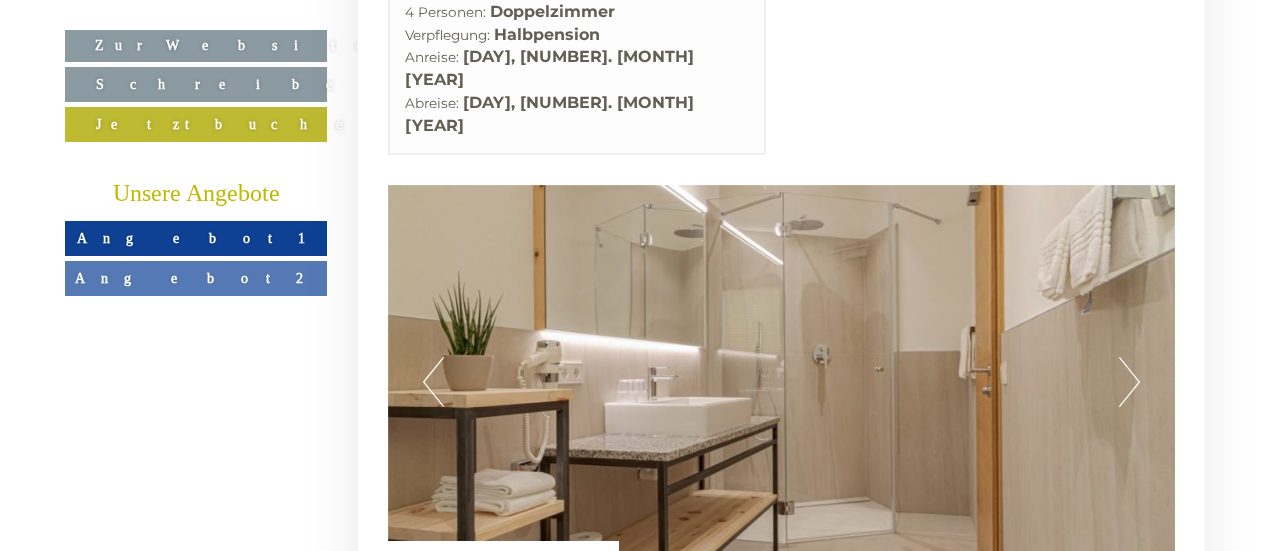 click on "Next" at bounding box center (1129, 382) 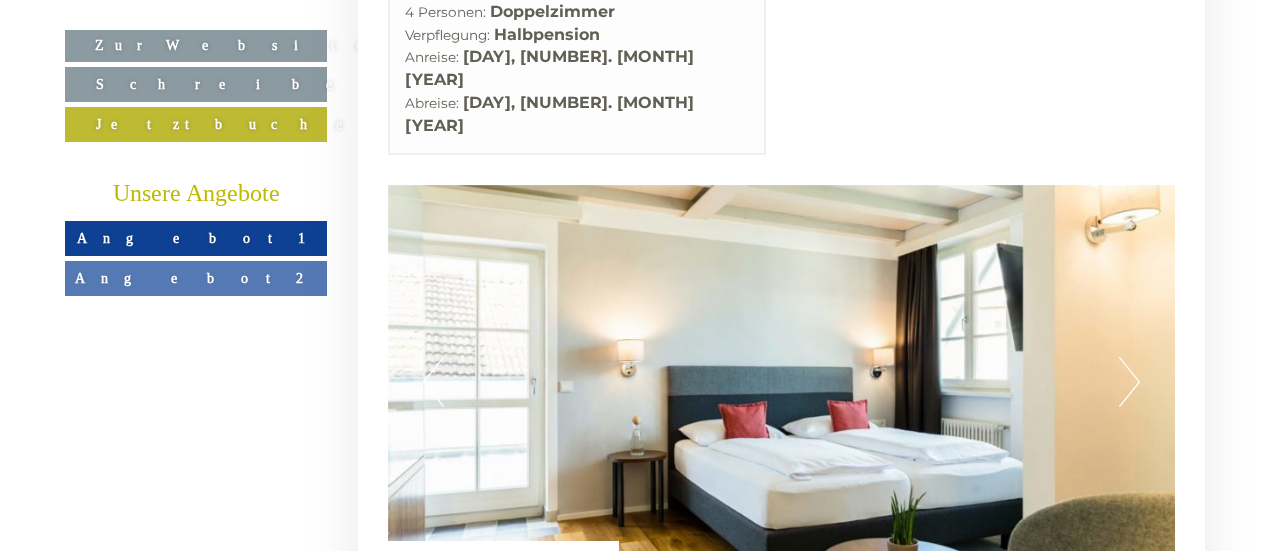 click on "Next" at bounding box center [1129, 382] 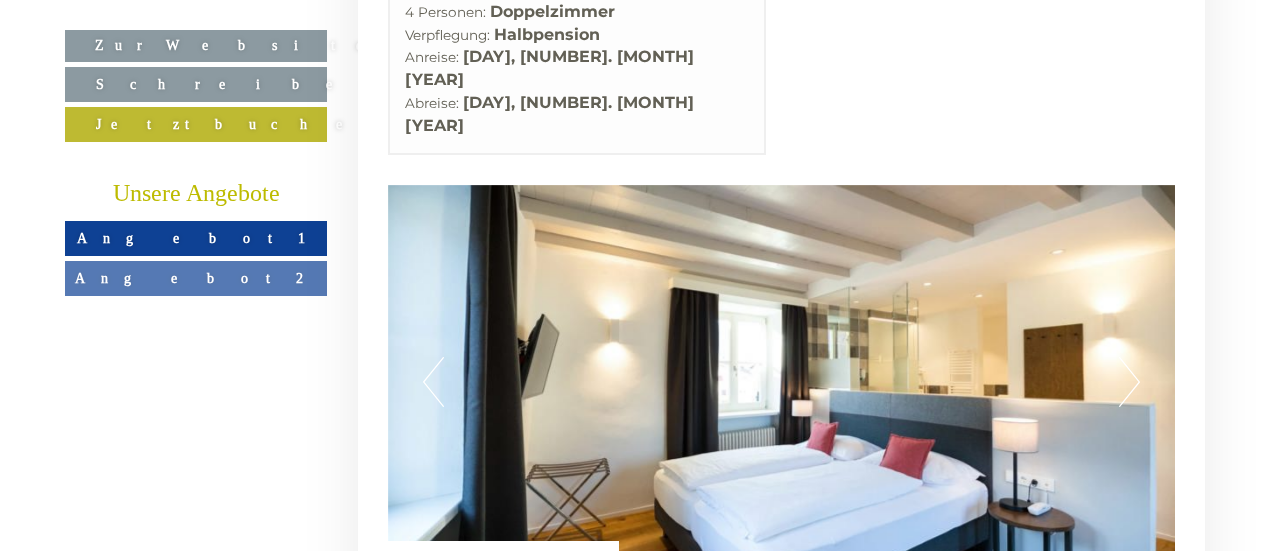 click on "Next" at bounding box center (1129, 382) 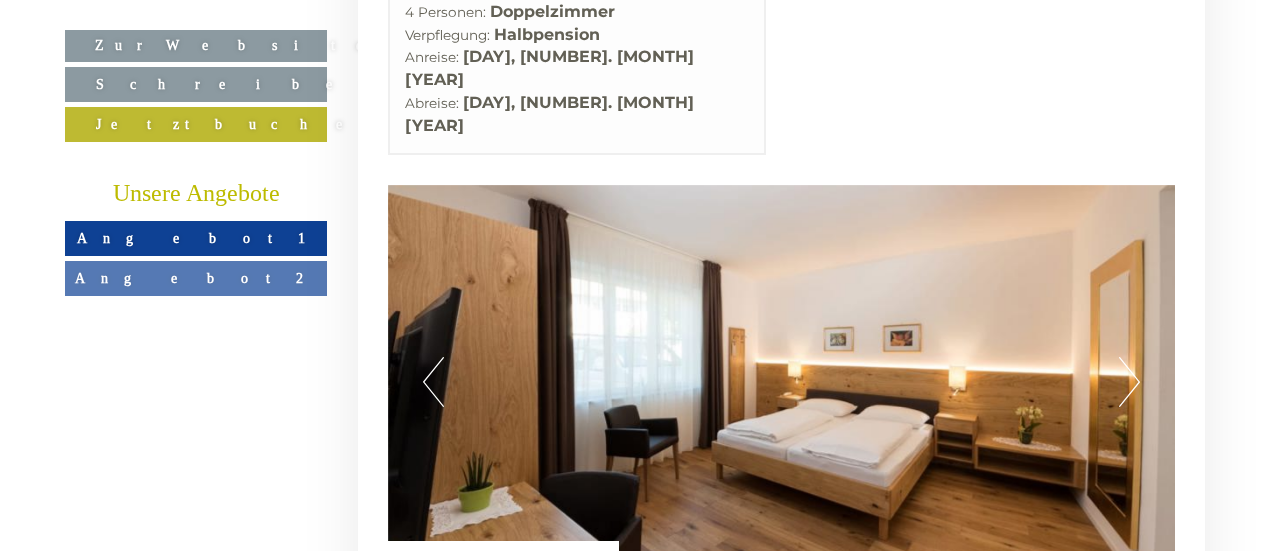 click on "Next" at bounding box center [1129, 382] 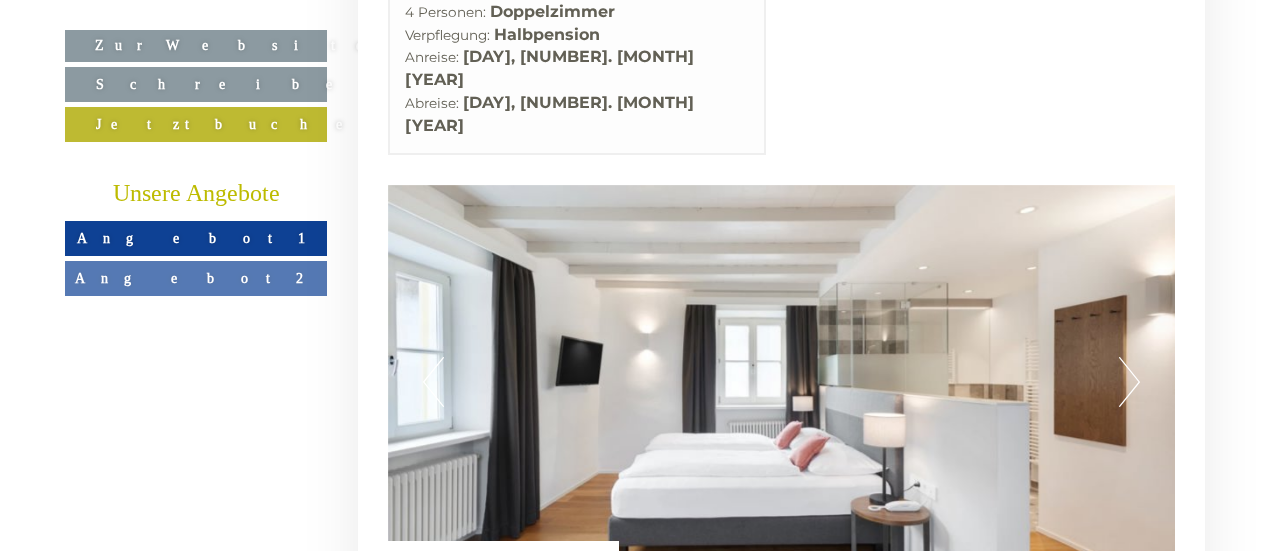 click on "Next" at bounding box center [1129, 382] 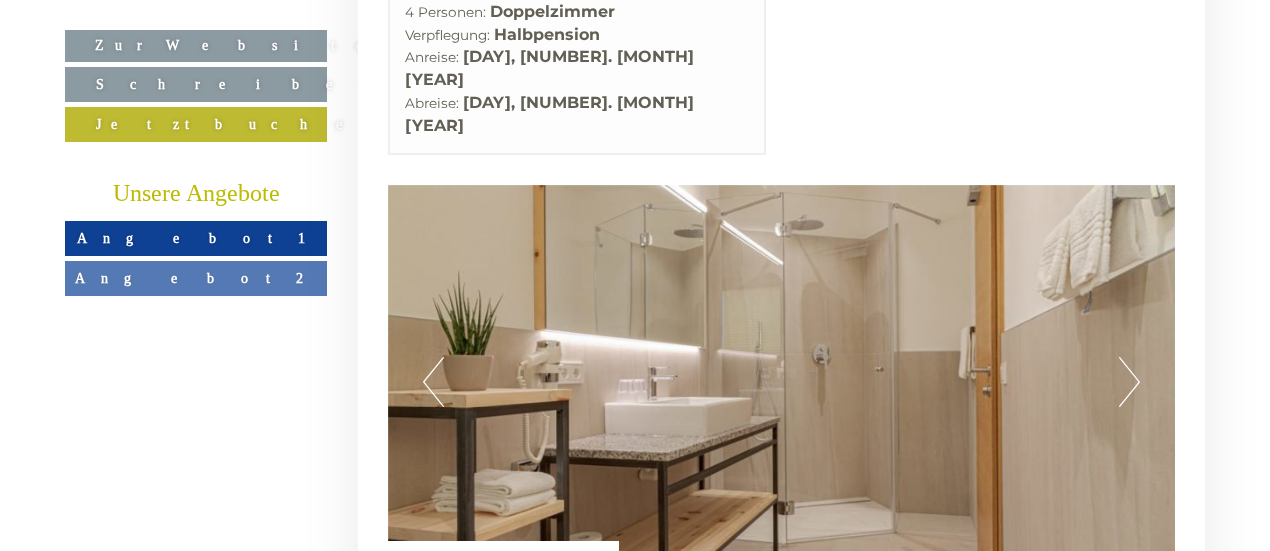click on "Sehr geehrter Herr Neher,
Gerne machen wir Ihnen ganz unverbindlich dieses Angebot welches wir für Sie für  sieben Tage  freihalten:
Zur Website
Schreiben Sie uns
Jetzt buchen
Unsere Angebote
Angebot 1
Angebot 2" at bounding box center [635, 924] 